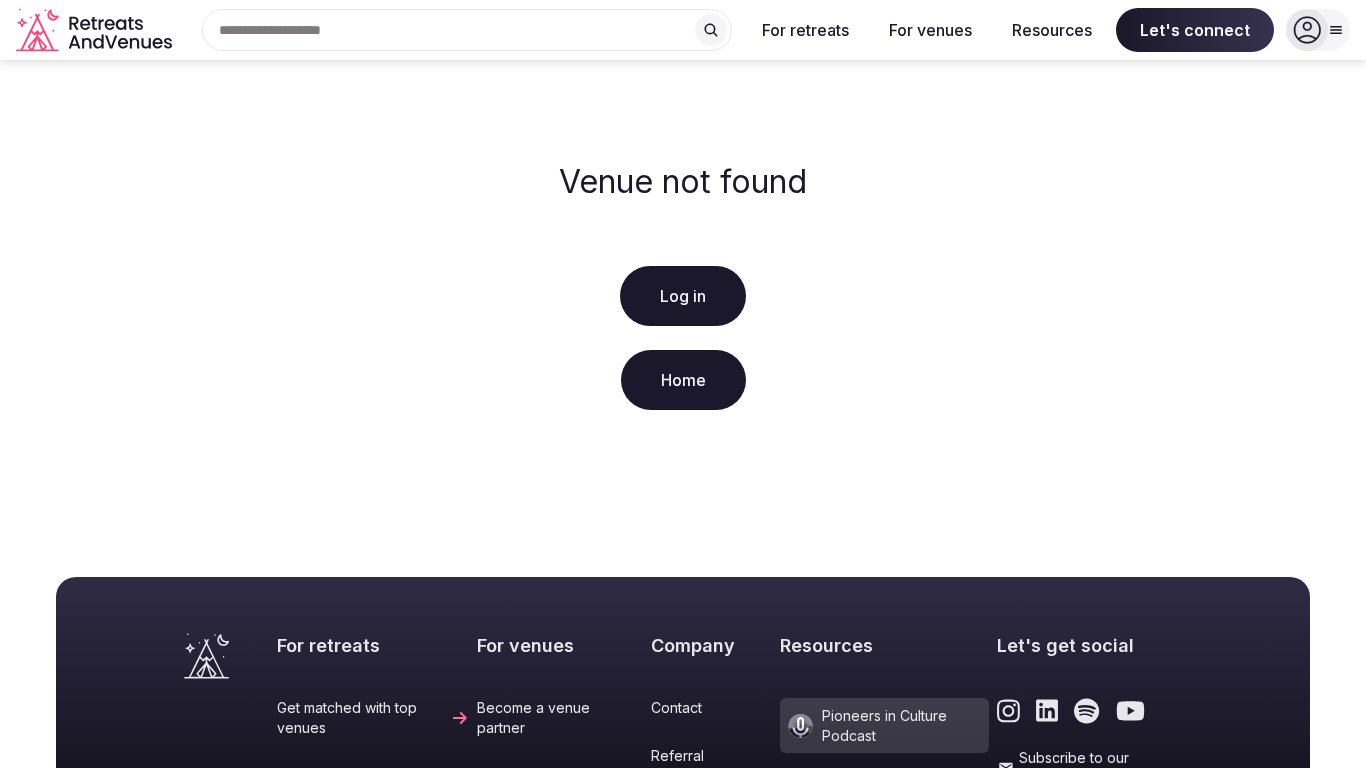 scroll, scrollTop: 414, scrollLeft: 0, axis: vertical 